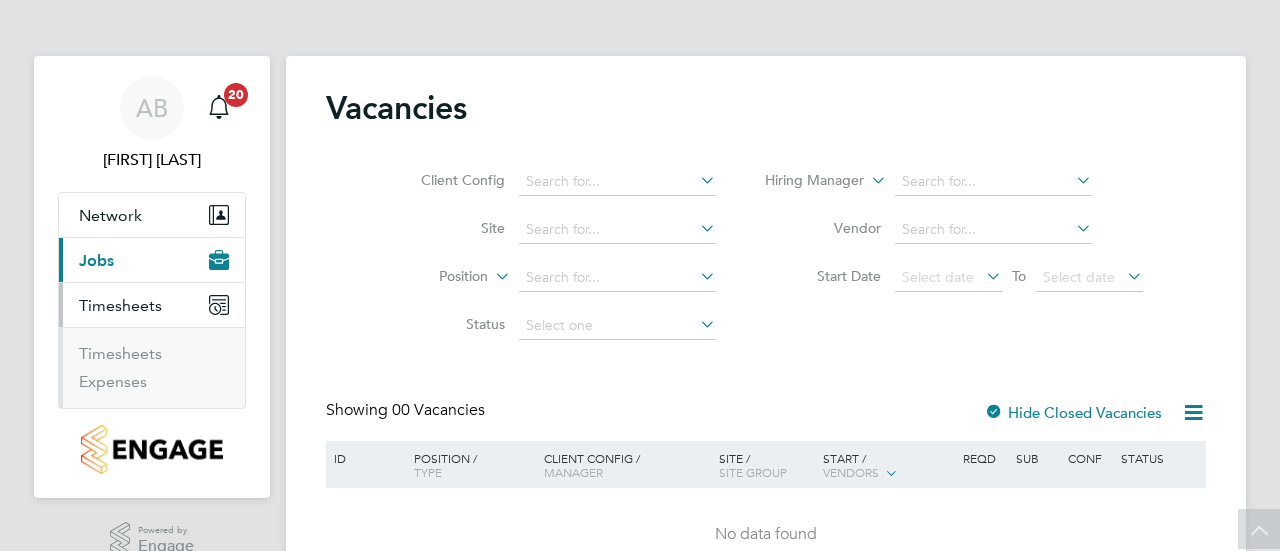 scroll, scrollTop: 102, scrollLeft: 0, axis: vertical 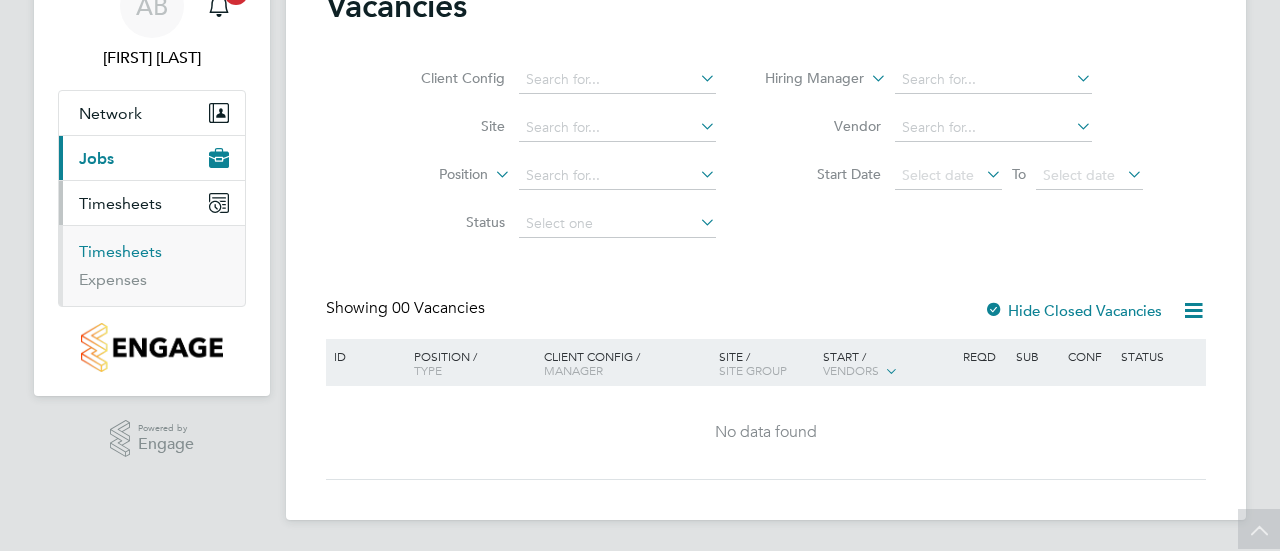 click on "Timesheets" at bounding box center (120, 251) 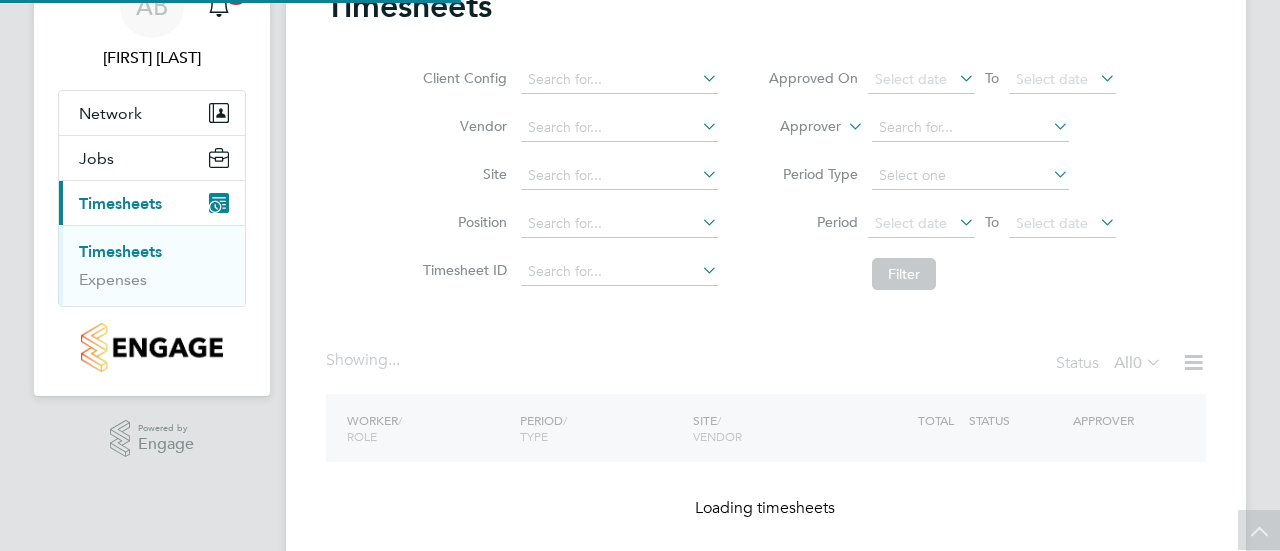 scroll, scrollTop: 0, scrollLeft: 0, axis: both 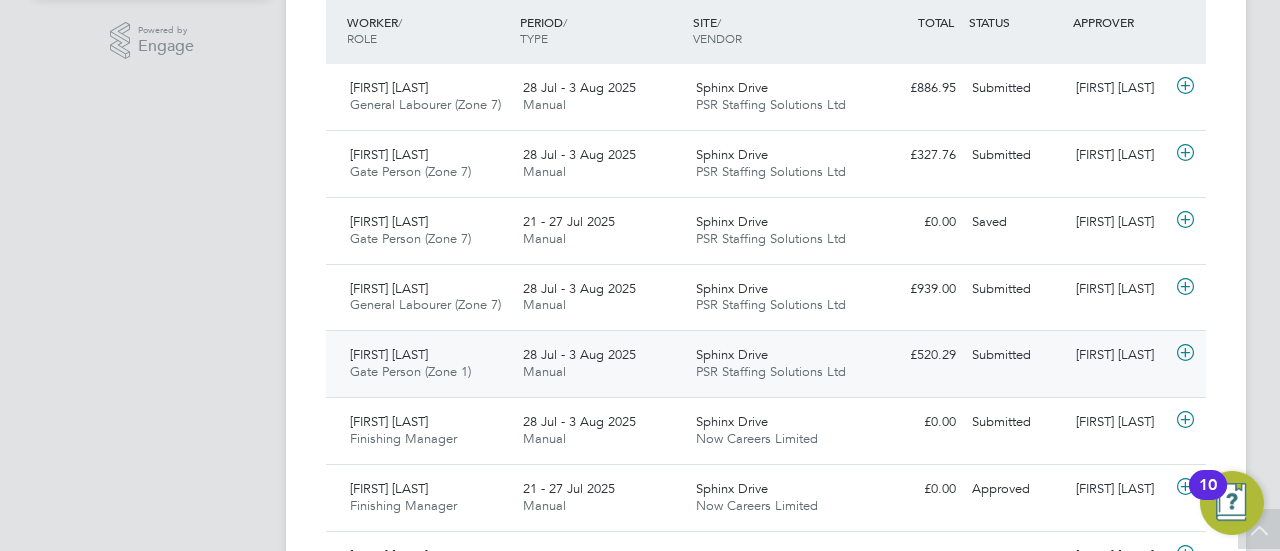 click 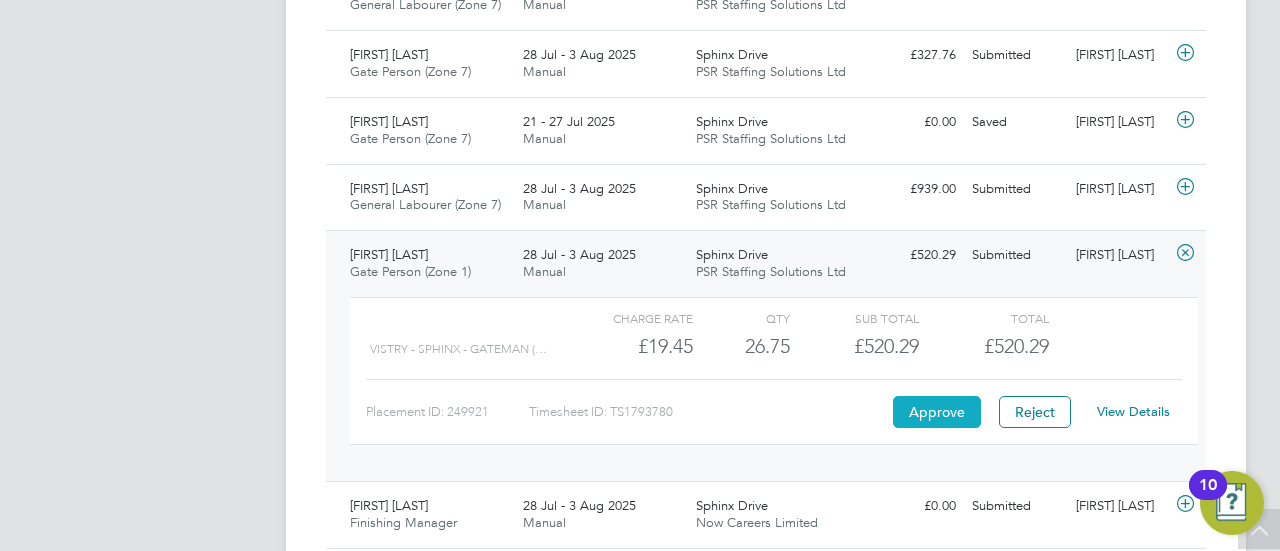 click on "Approve" 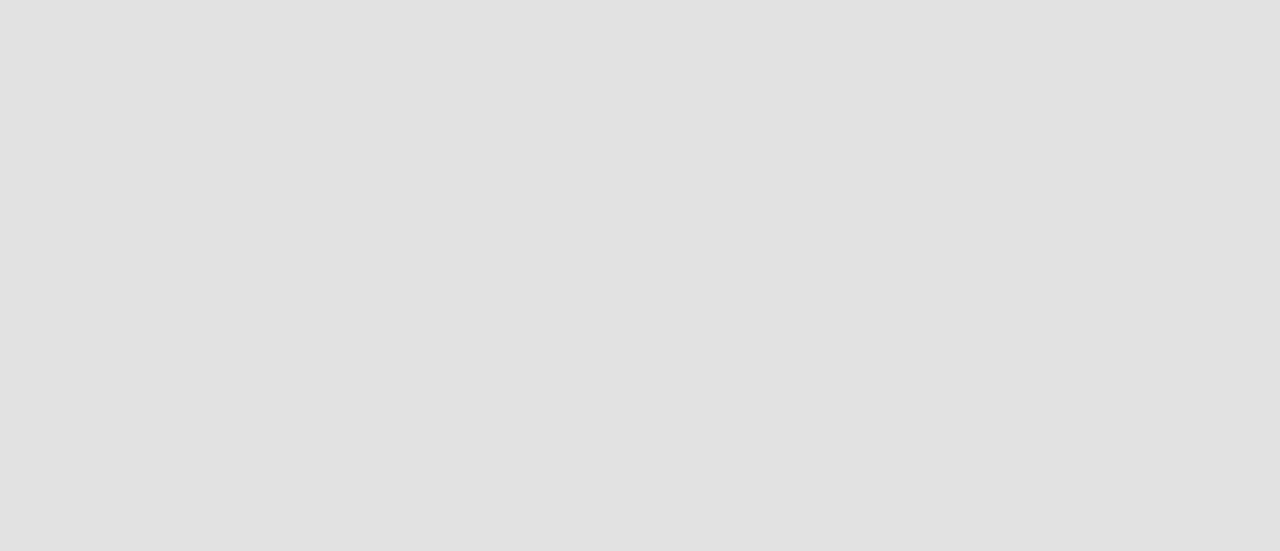 scroll, scrollTop: 0, scrollLeft: 0, axis: both 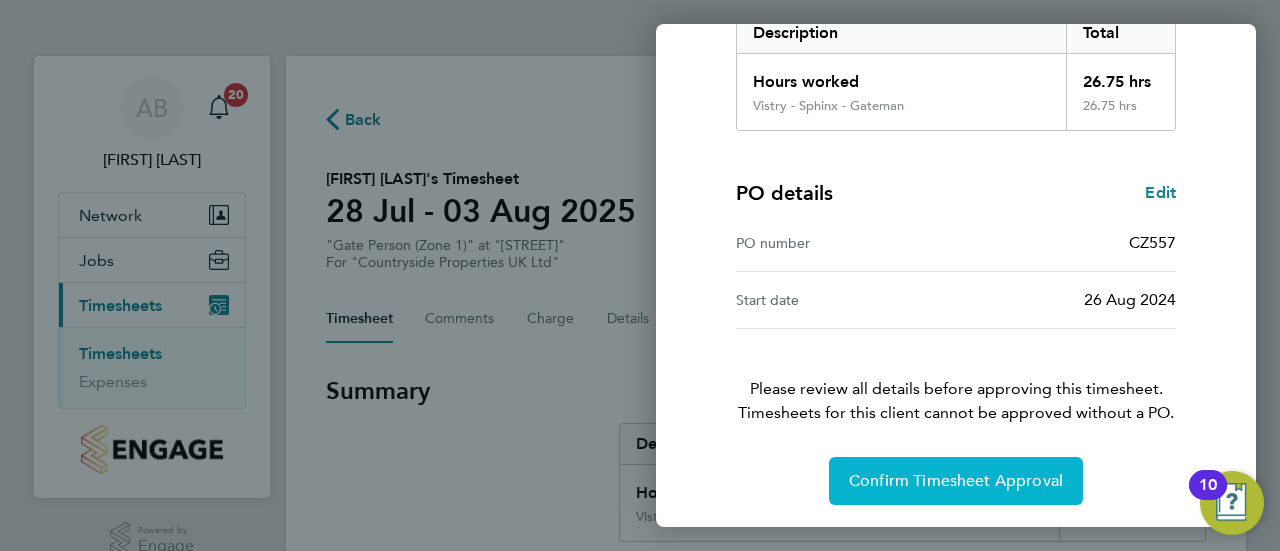 click on "Confirm Timesheet Approval" 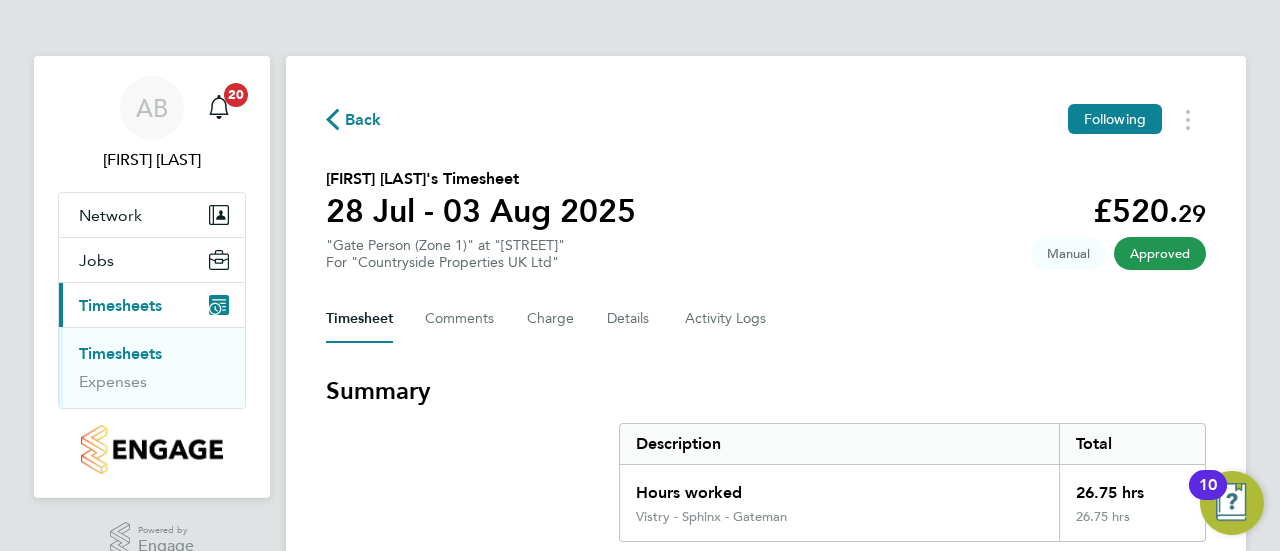 click on "Back" 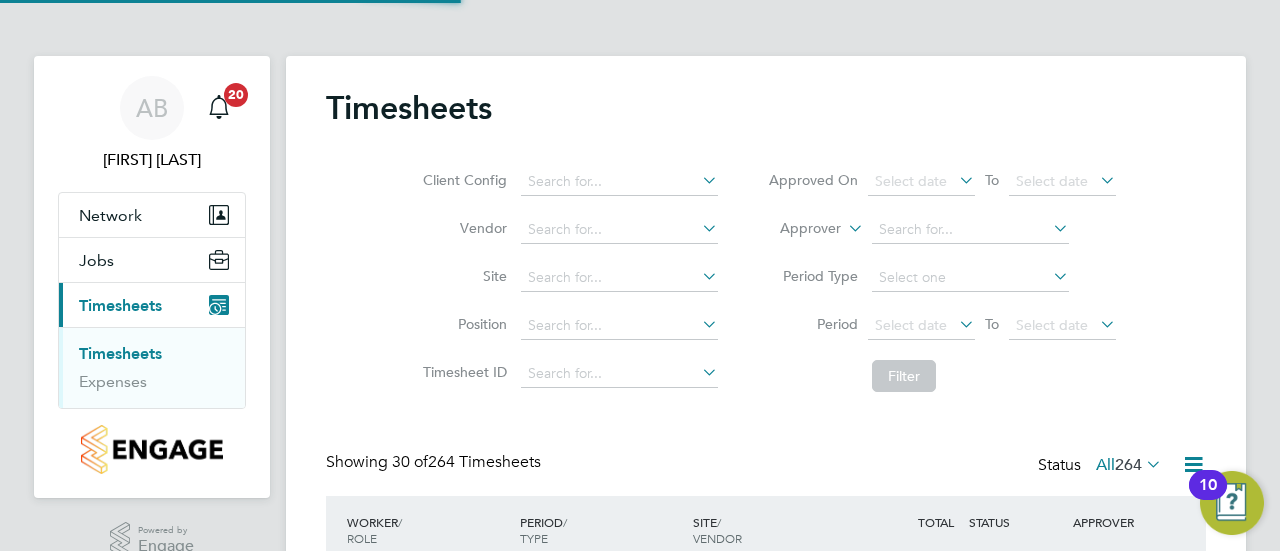scroll, scrollTop: 177, scrollLeft: 0, axis: vertical 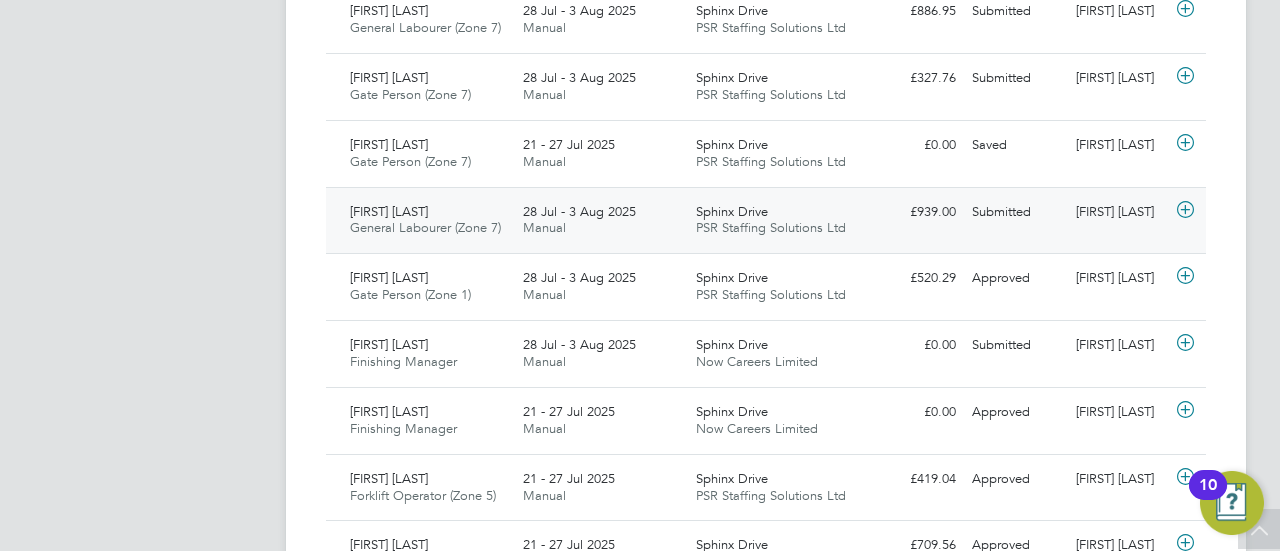 click 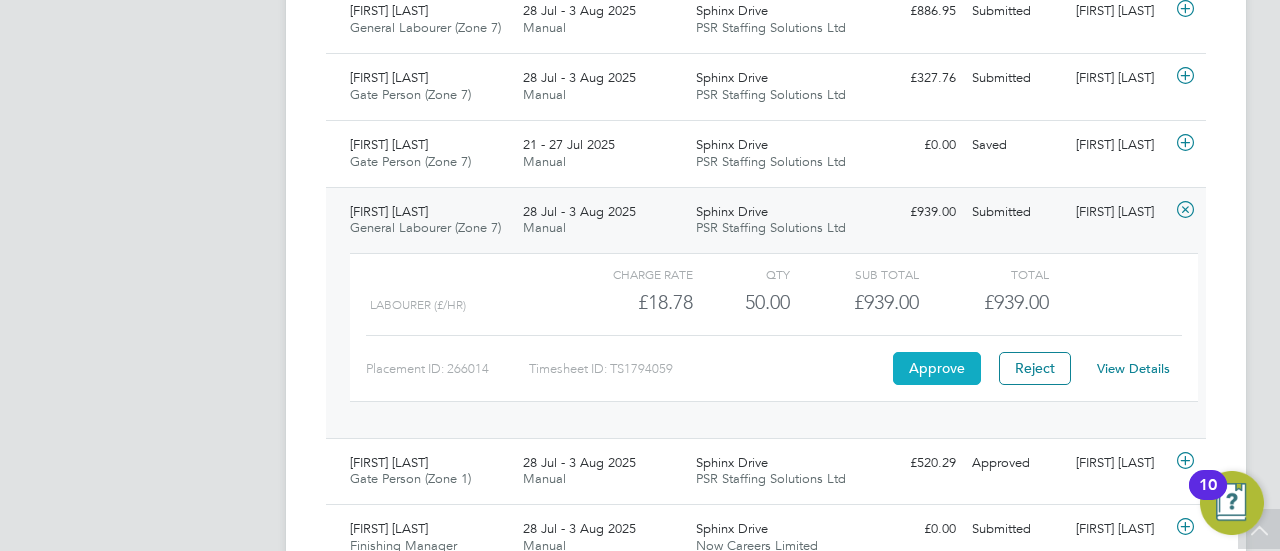 click on "Approve" 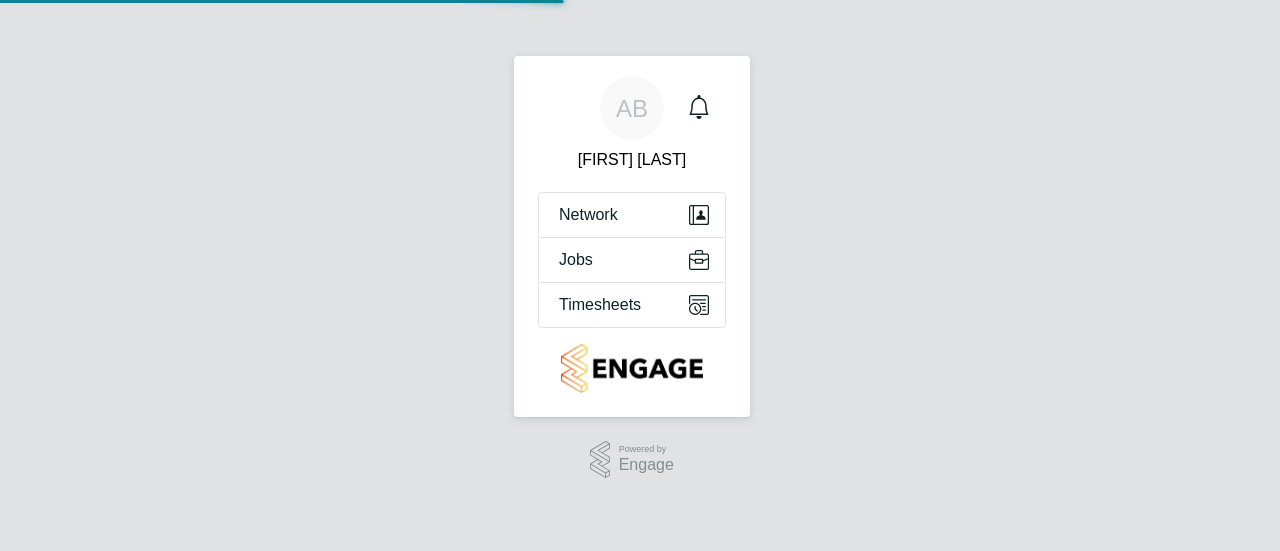 scroll, scrollTop: 0, scrollLeft: 0, axis: both 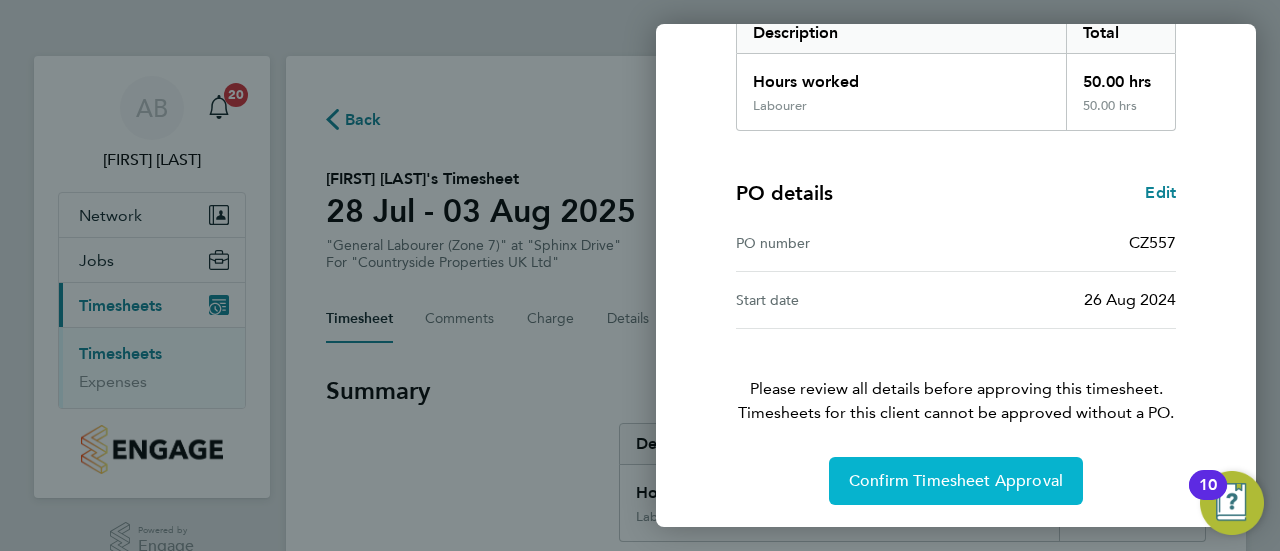 click on "Confirm Timesheet Approval" 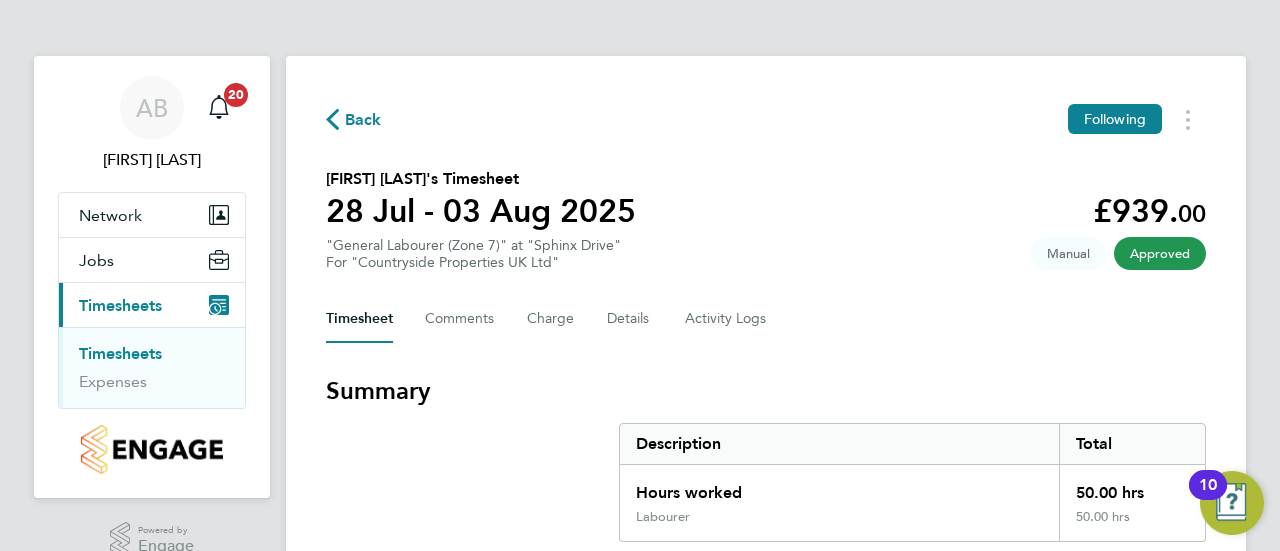 click on "Back" 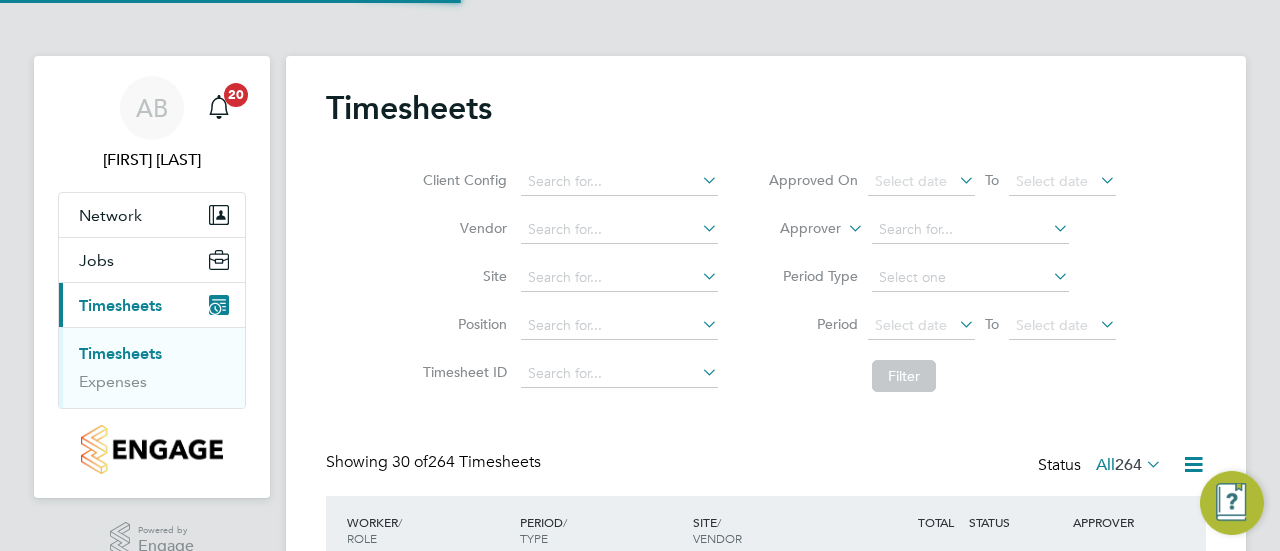 scroll, scrollTop: 277, scrollLeft: 0, axis: vertical 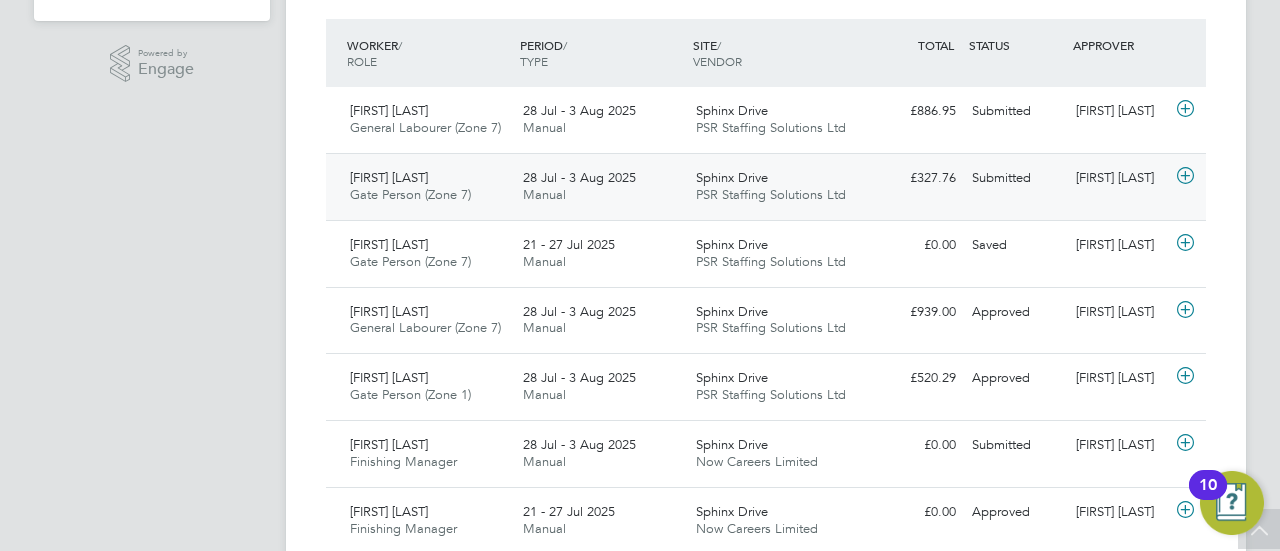 click 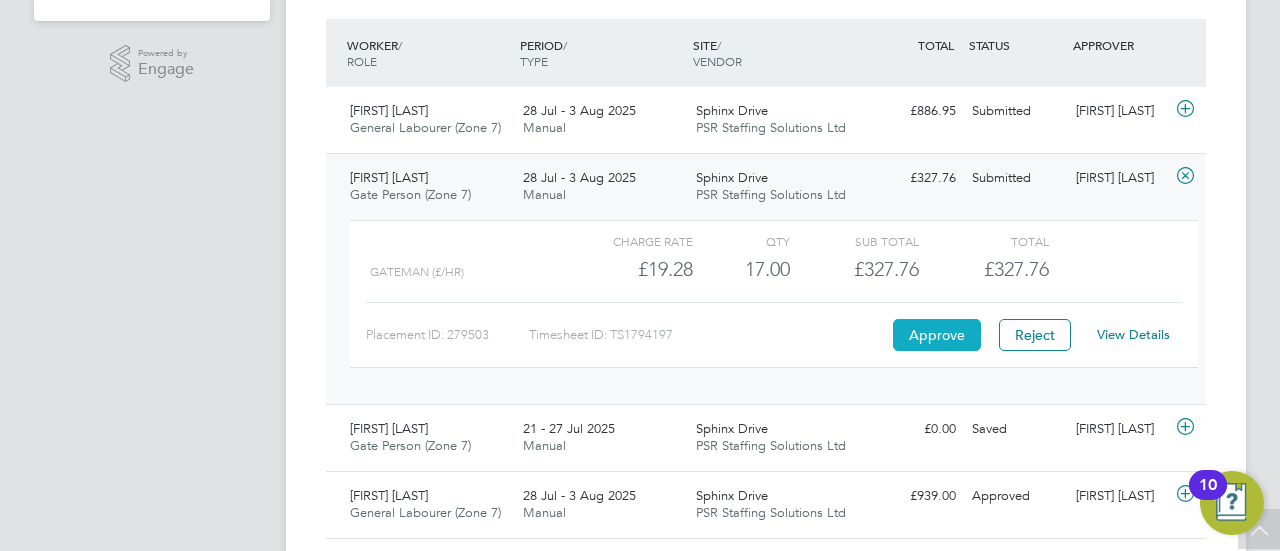 click on "Approve" 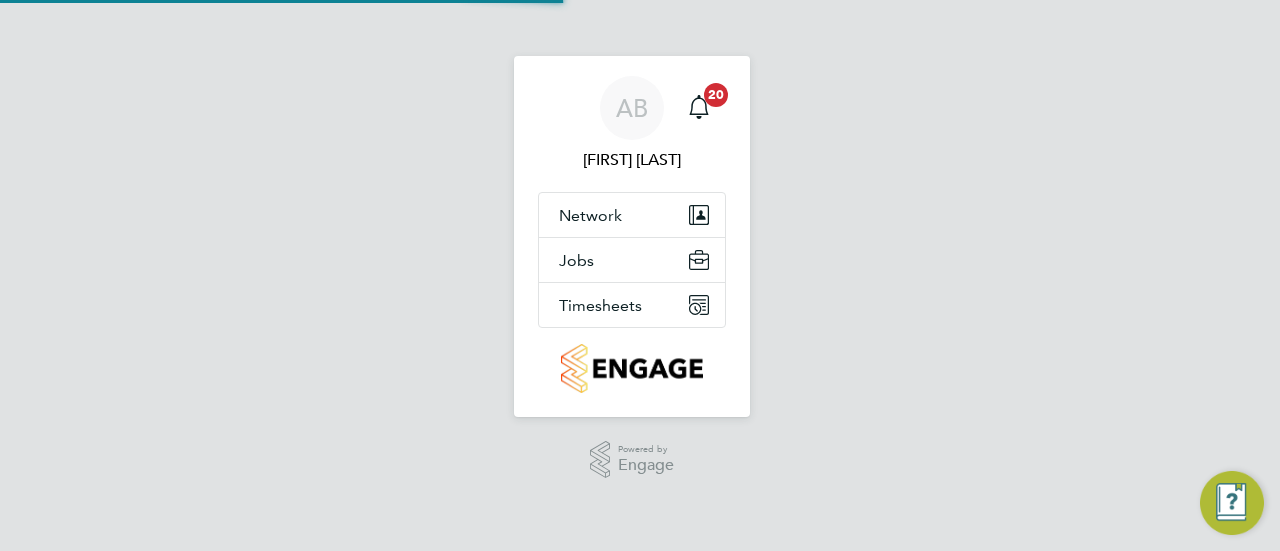 scroll, scrollTop: 0, scrollLeft: 0, axis: both 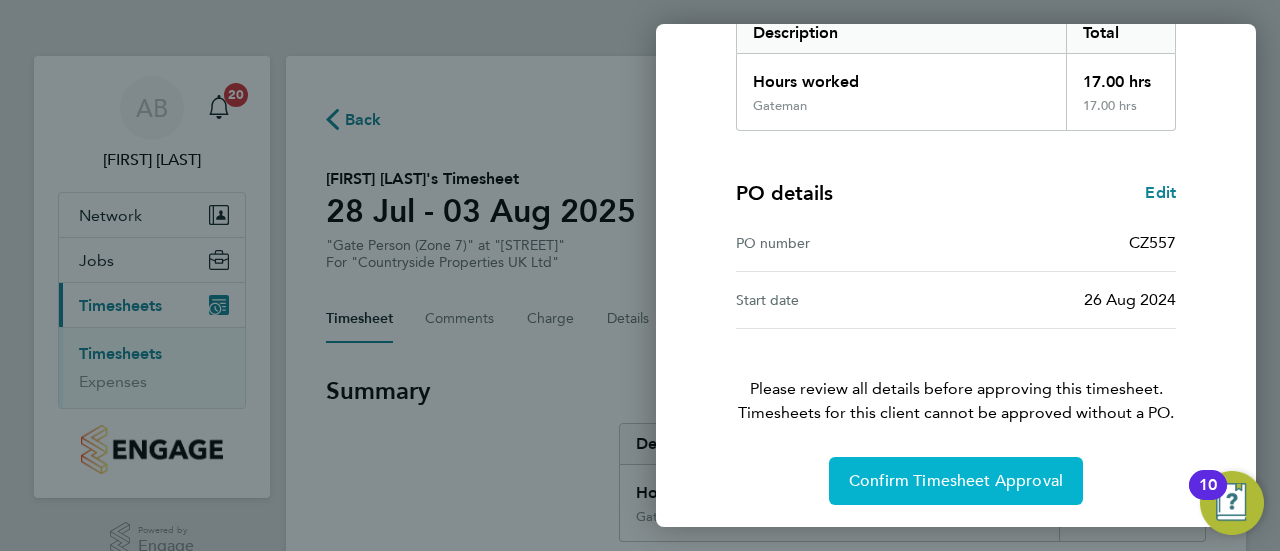click on "Confirm Timesheet Approval" 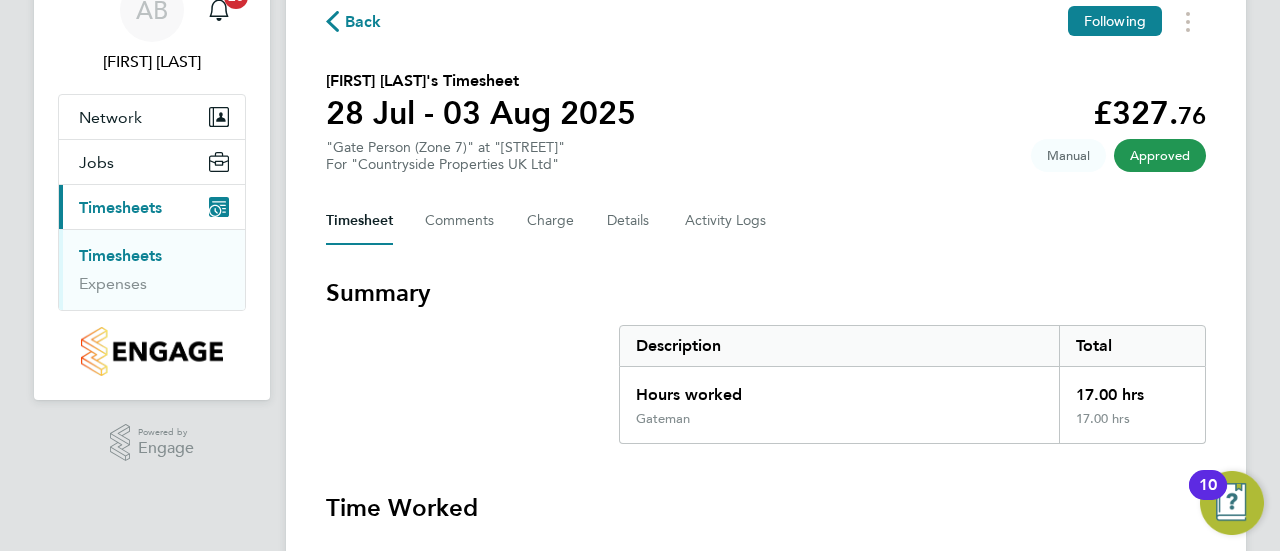 scroll, scrollTop: 0, scrollLeft: 0, axis: both 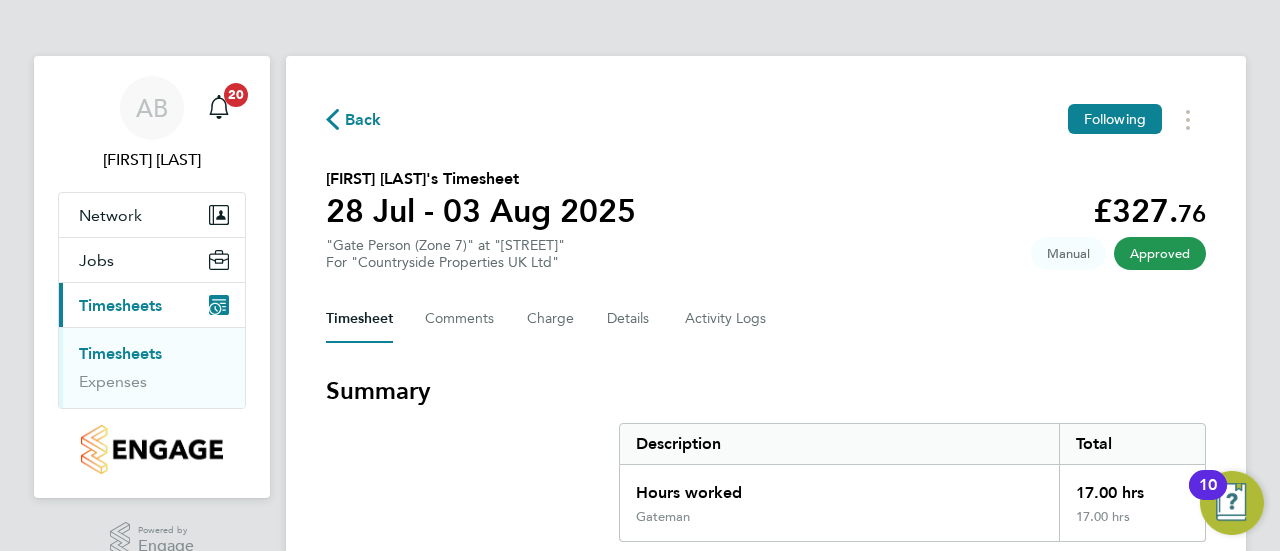 click on "Back" 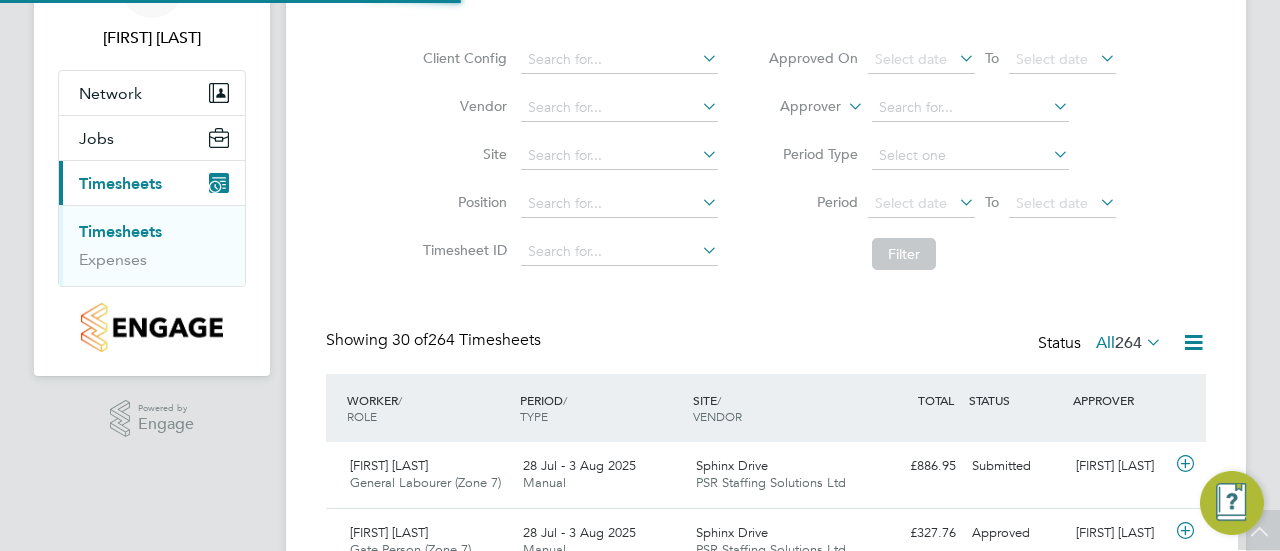 scroll, scrollTop: 266, scrollLeft: 0, axis: vertical 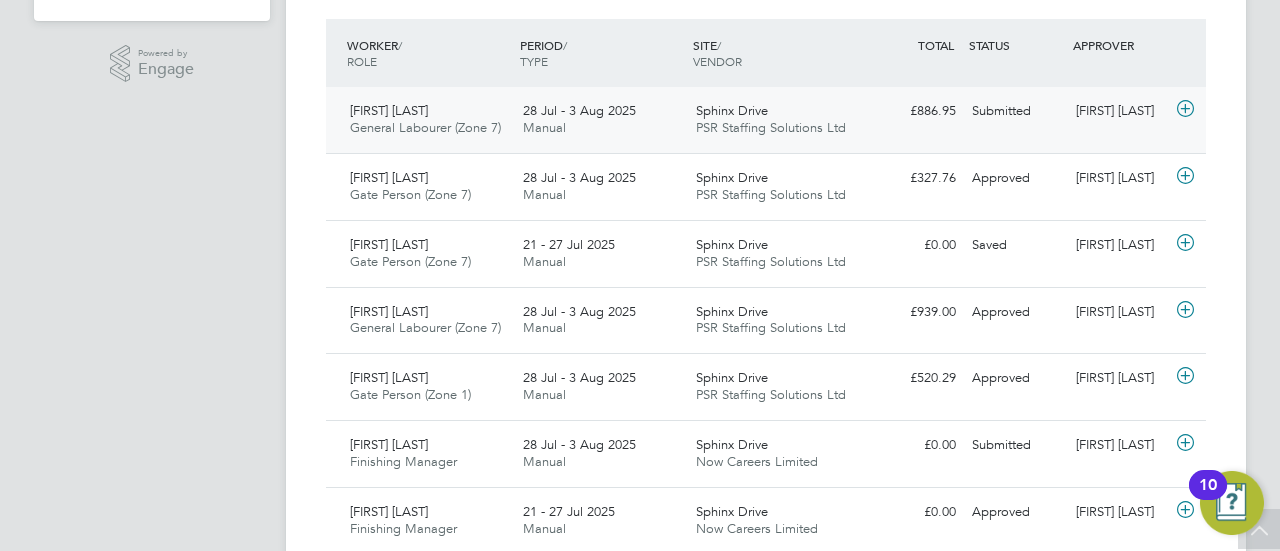 click 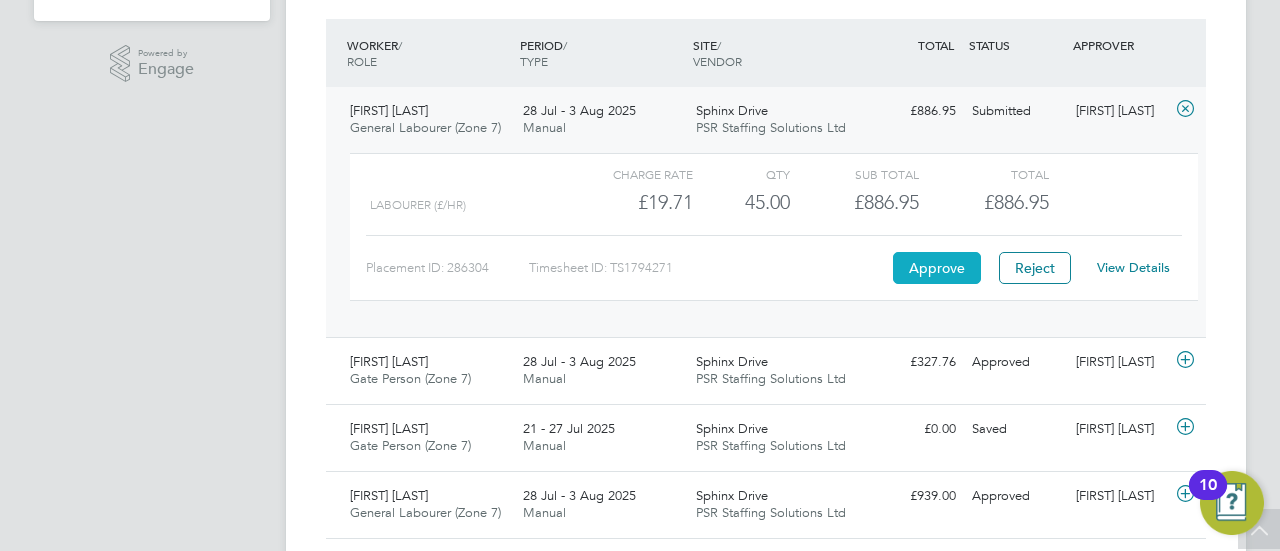 click on "Approve" 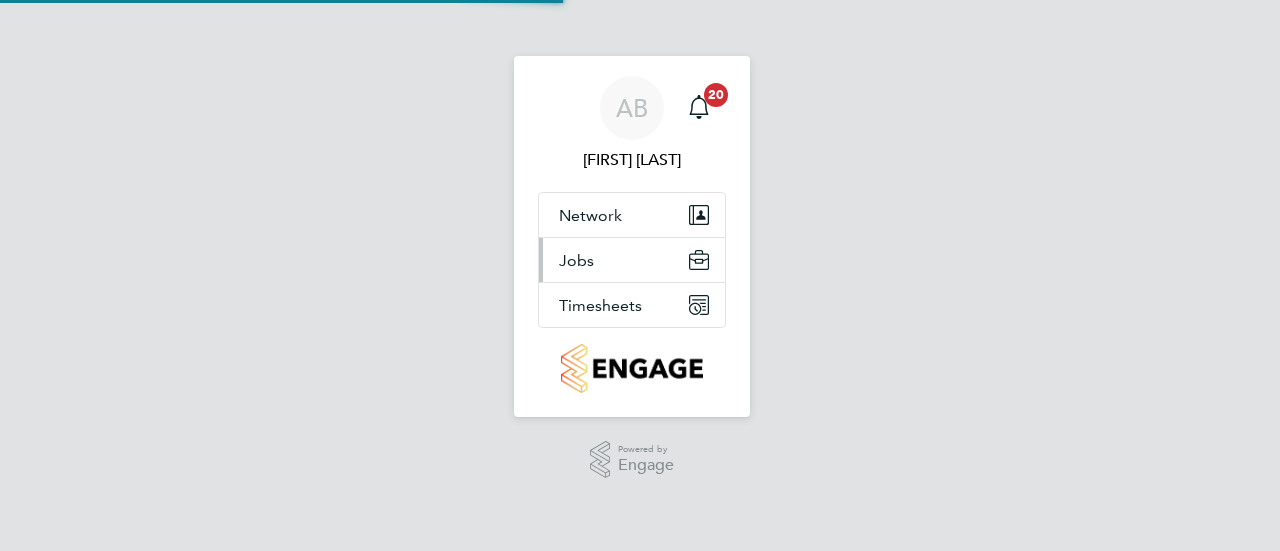 scroll, scrollTop: 0, scrollLeft: 0, axis: both 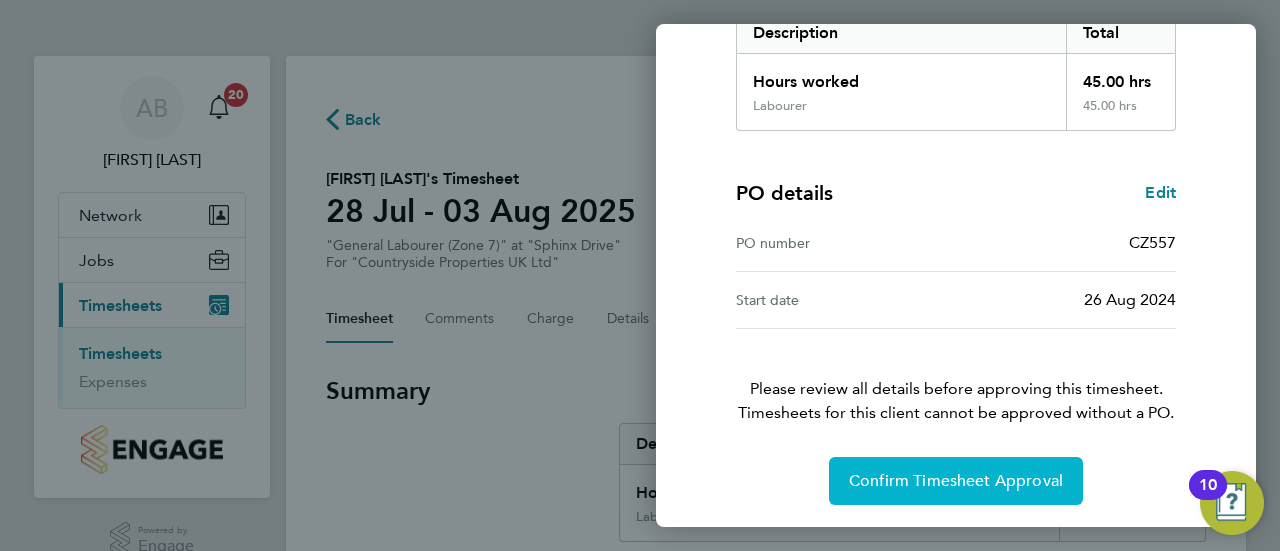 click on "Confirm Timesheet Approval" 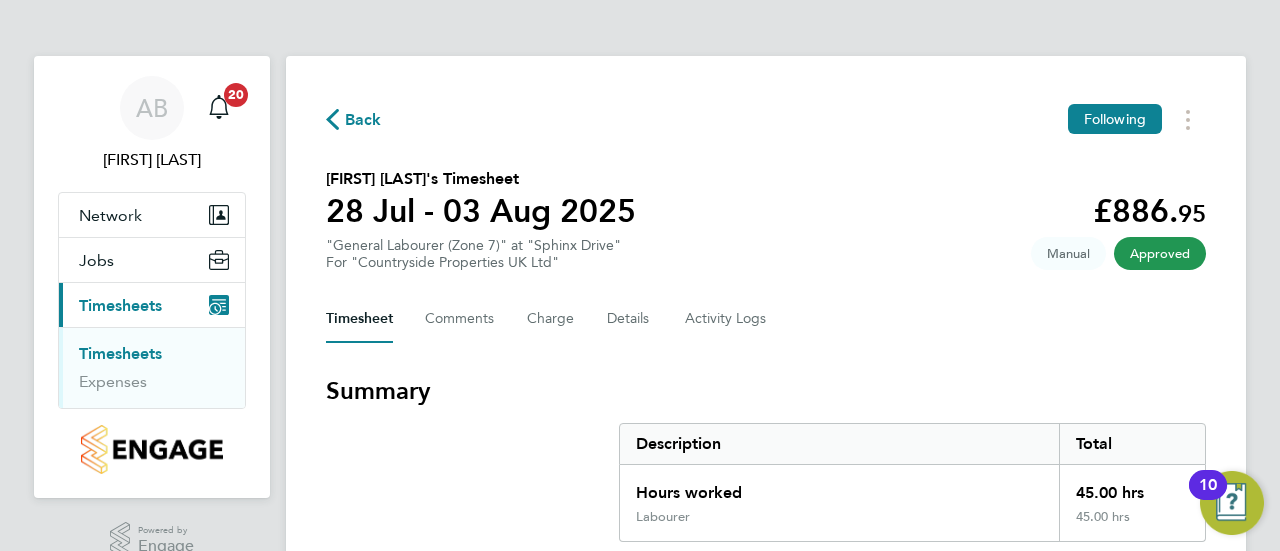 click on "Timesheets" at bounding box center [120, 353] 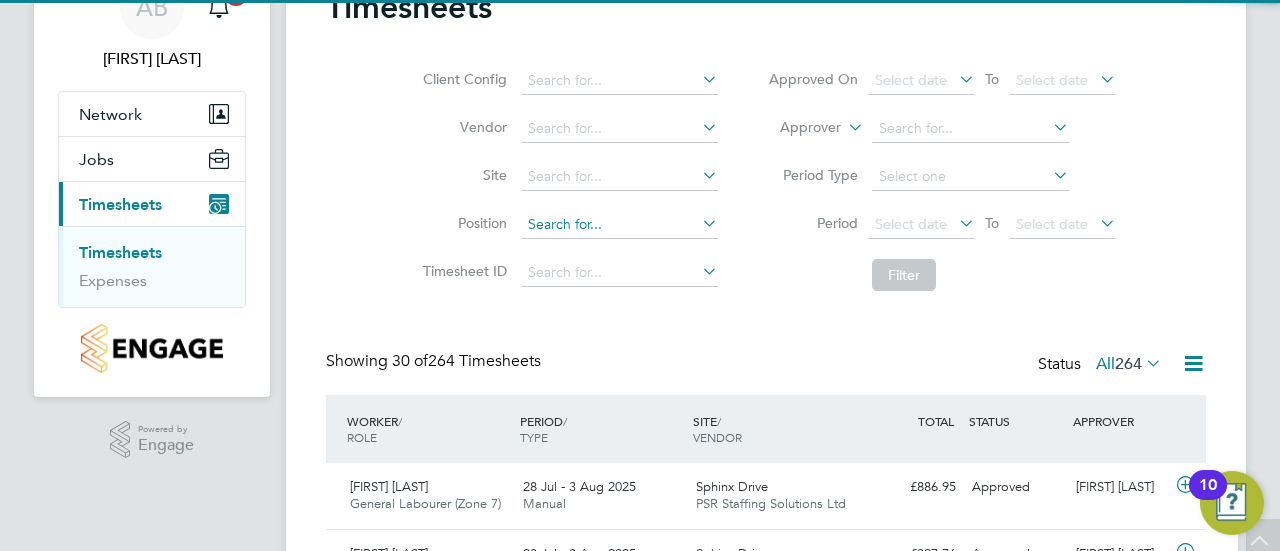 scroll, scrollTop: 177, scrollLeft: 0, axis: vertical 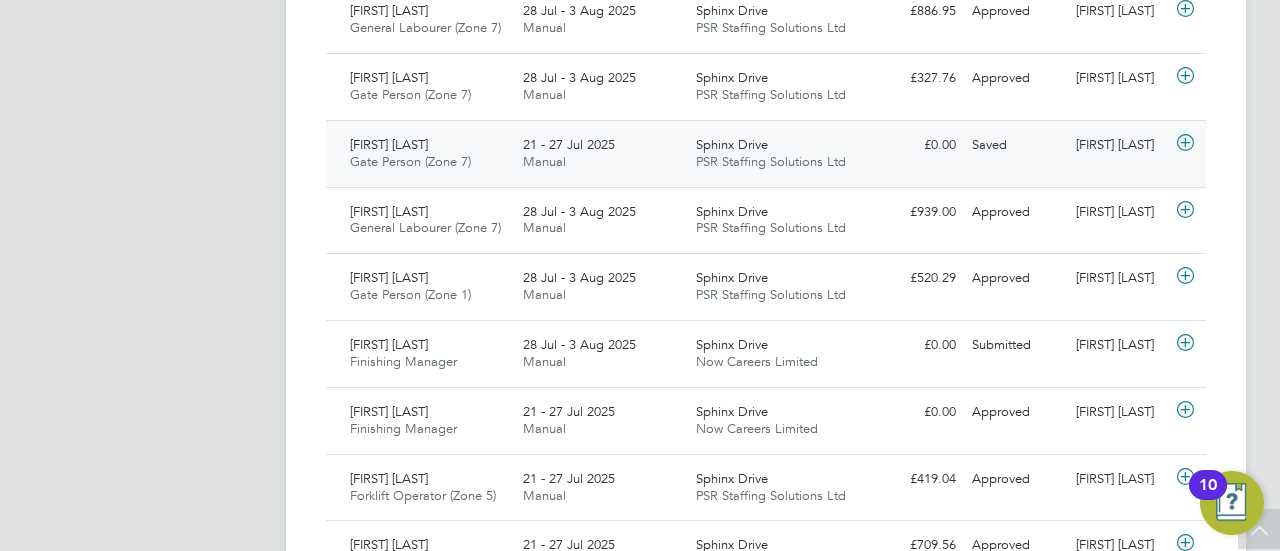 click 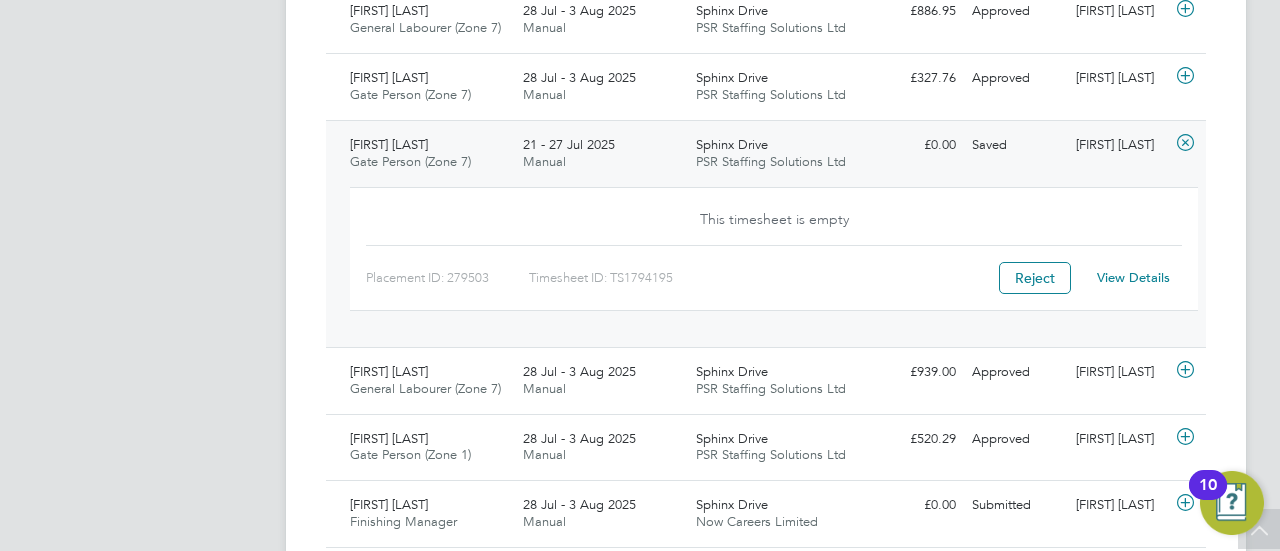 click 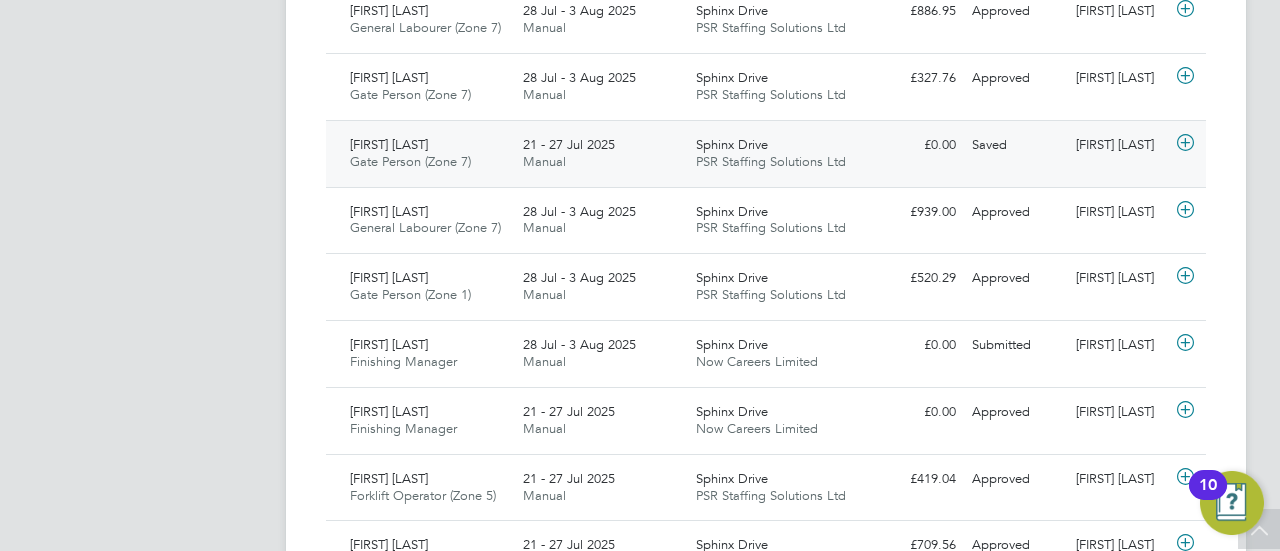 click 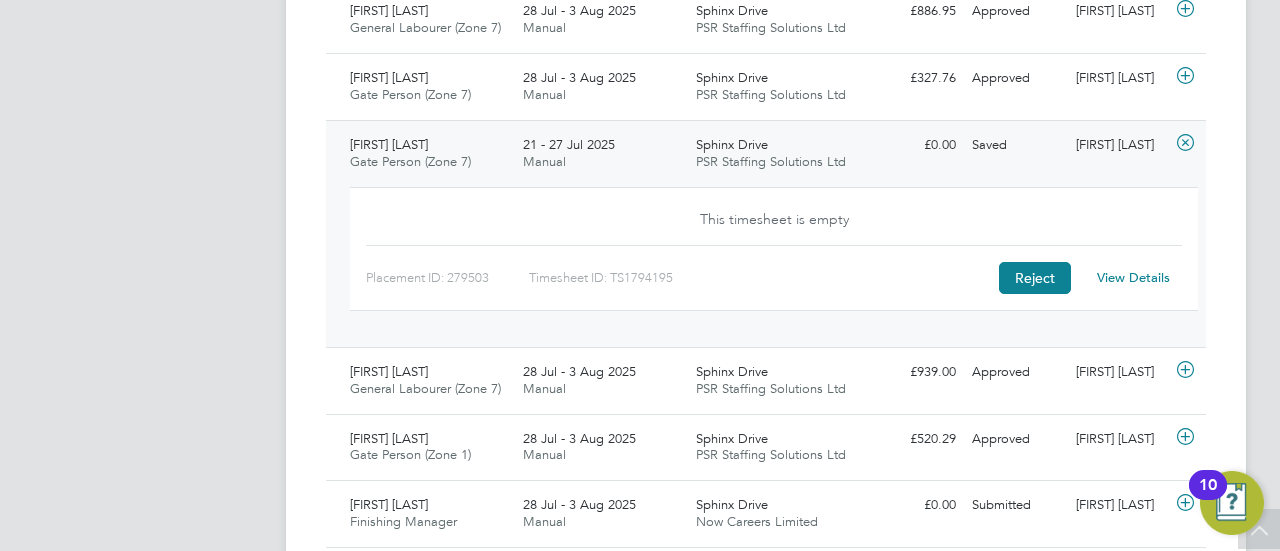 click on "Reject" 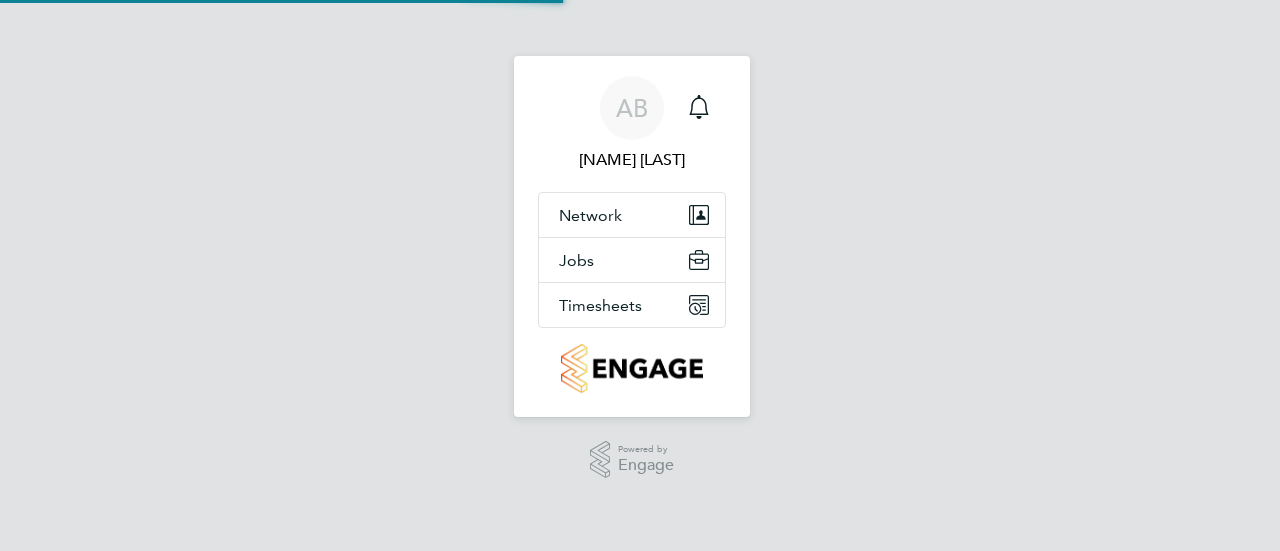 scroll, scrollTop: 0, scrollLeft: 0, axis: both 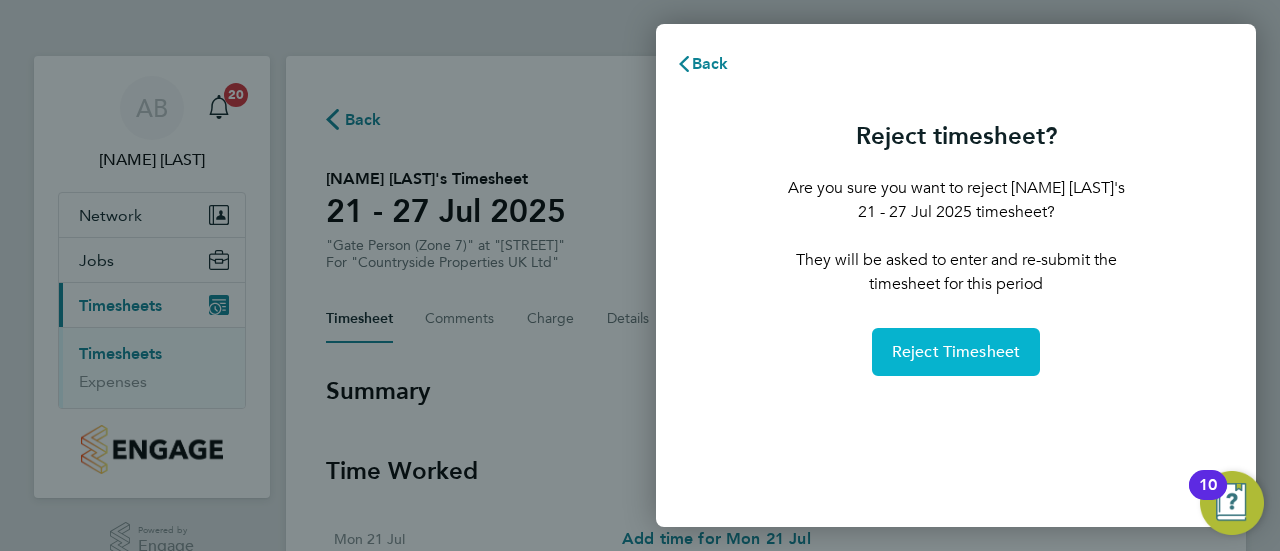 click on "Reject Timesheet" 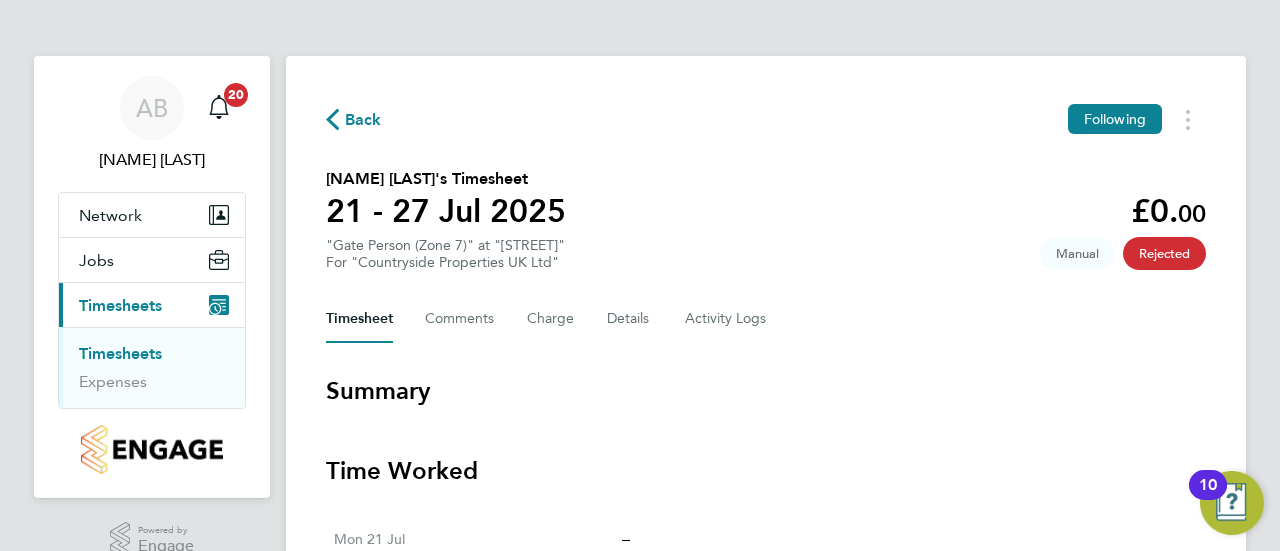 click on "Back" 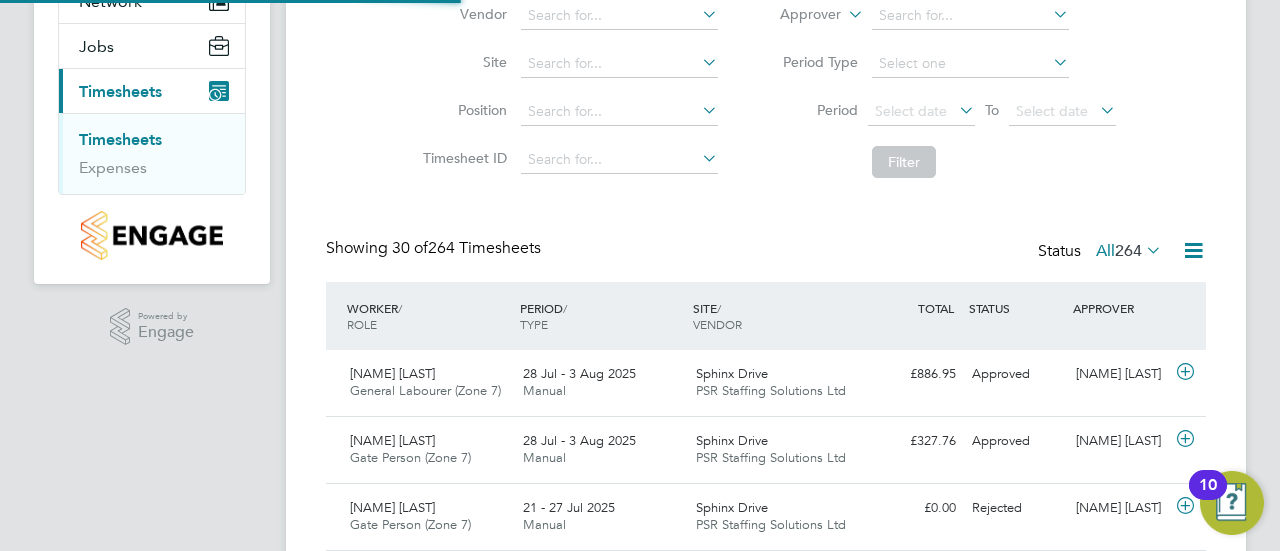 scroll, scrollTop: 300, scrollLeft: 0, axis: vertical 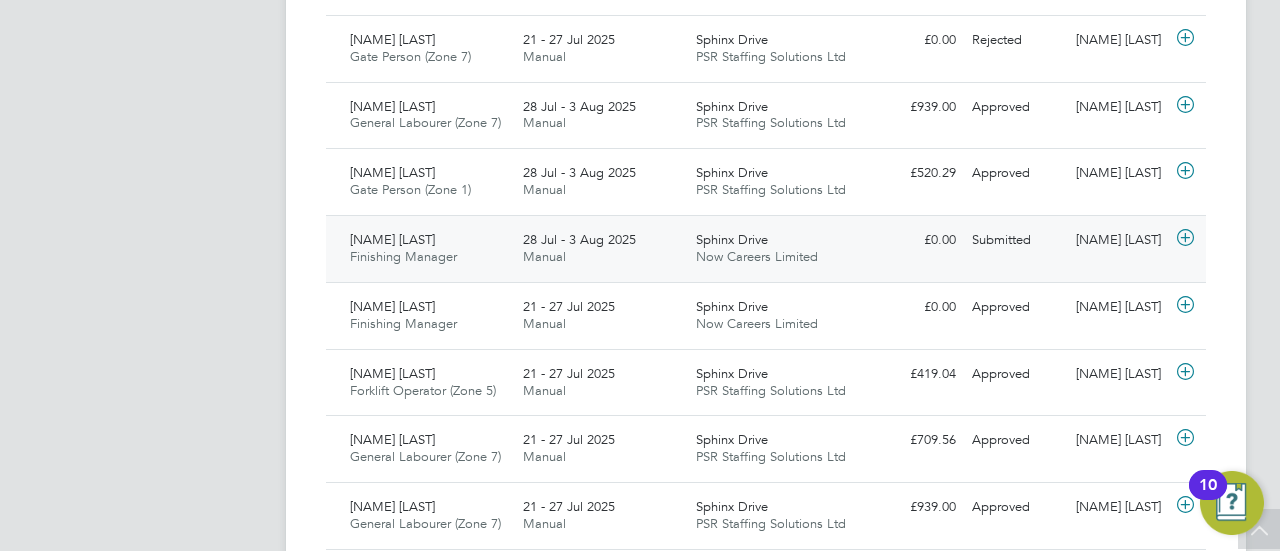 click 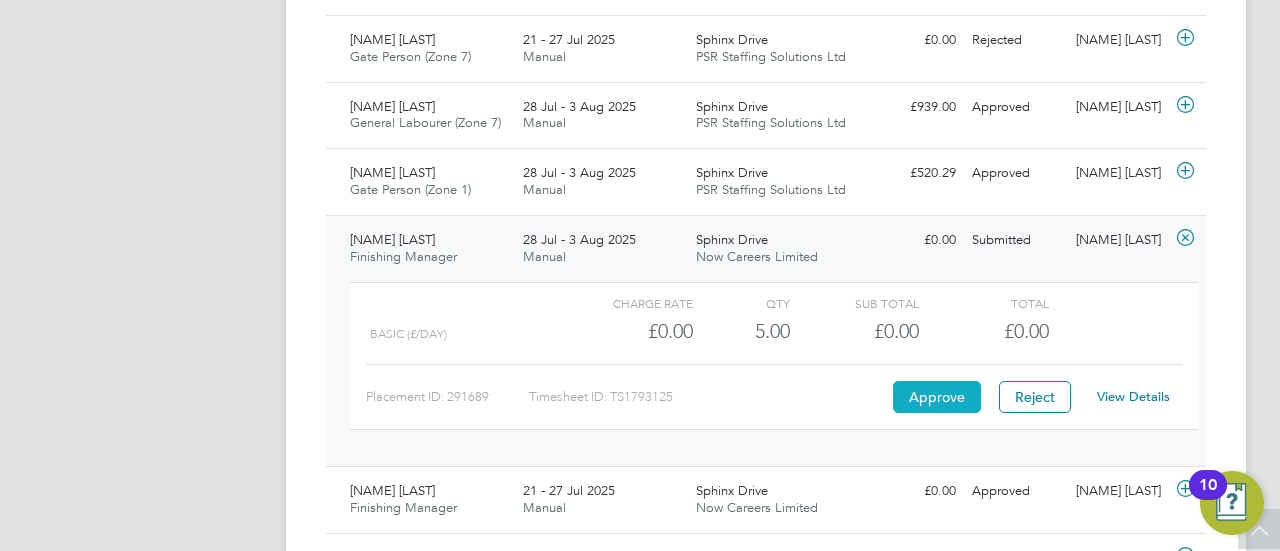 click on "Approve" 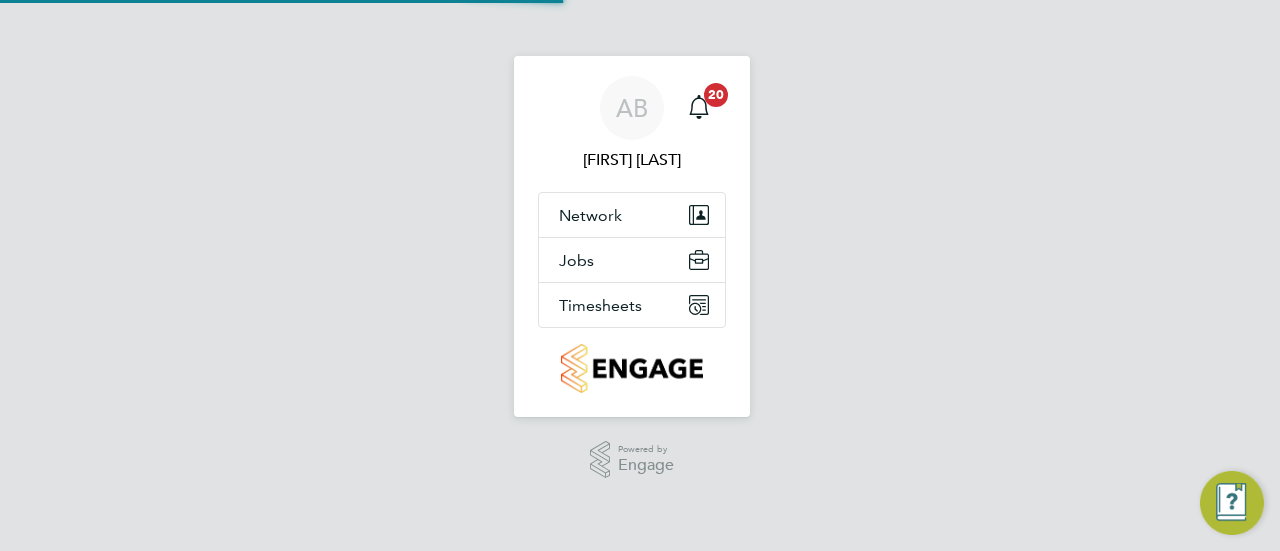 scroll, scrollTop: 0, scrollLeft: 0, axis: both 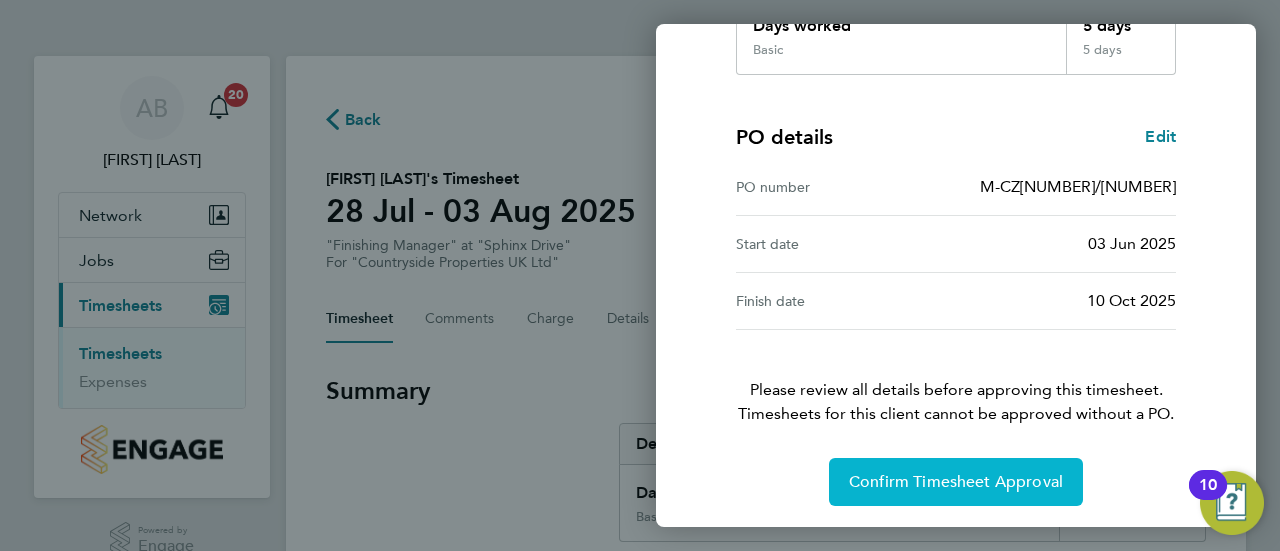 click on "Confirm Timesheet Approval" 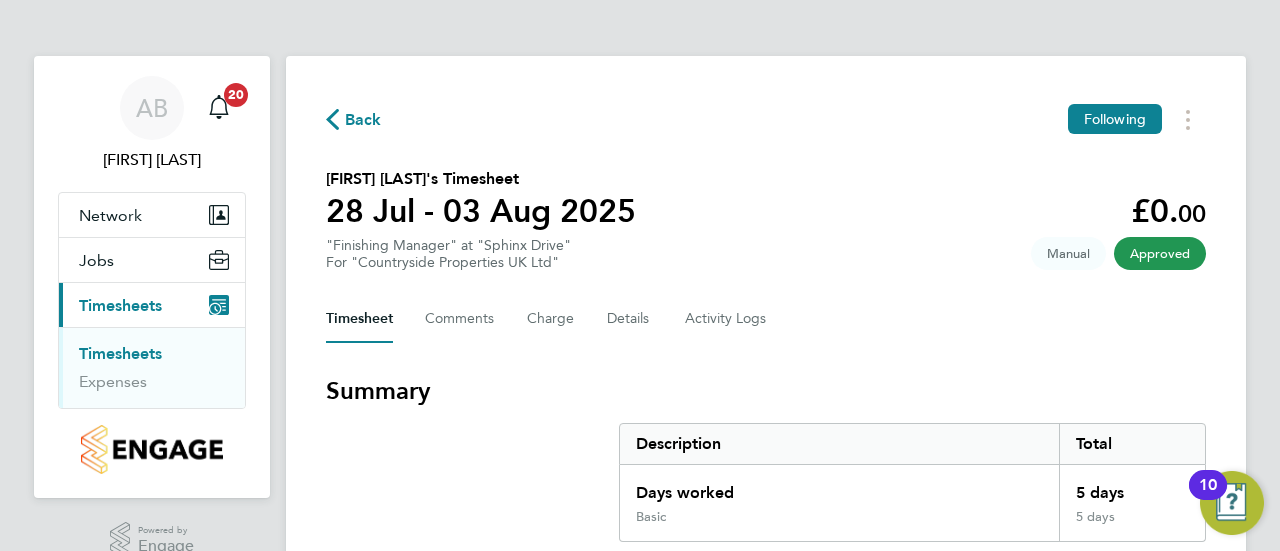 click on "Timesheets" at bounding box center [120, 353] 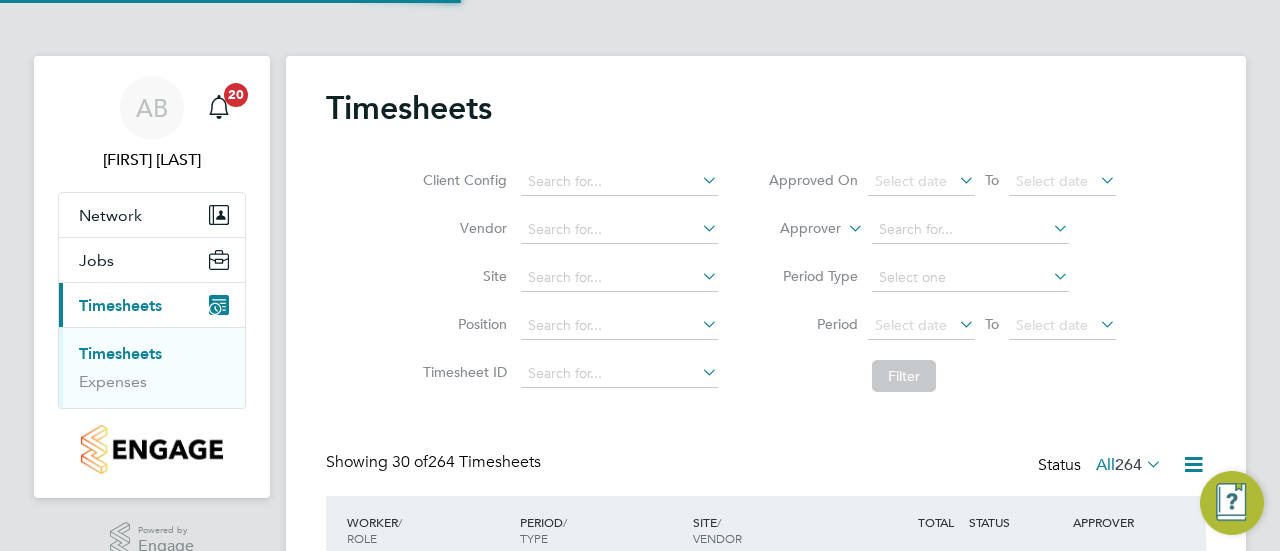 scroll, scrollTop: 10, scrollLeft: 10, axis: both 